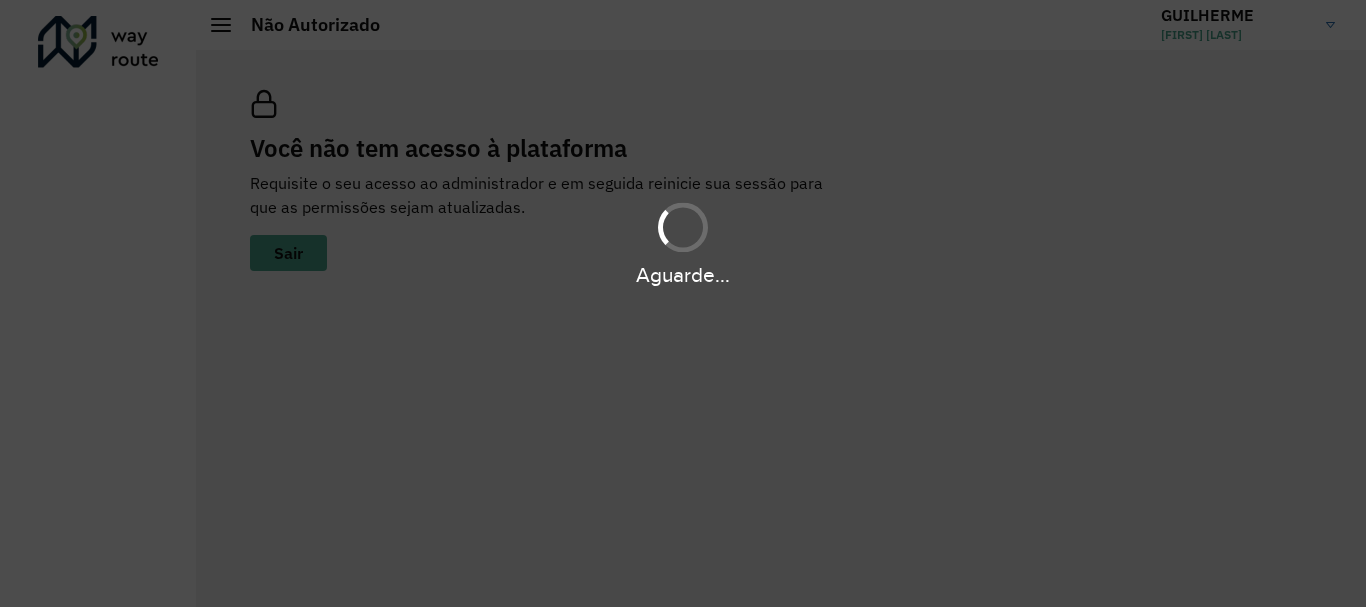 scroll, scrollTop: 0, scrollLeft: 0, axis: both 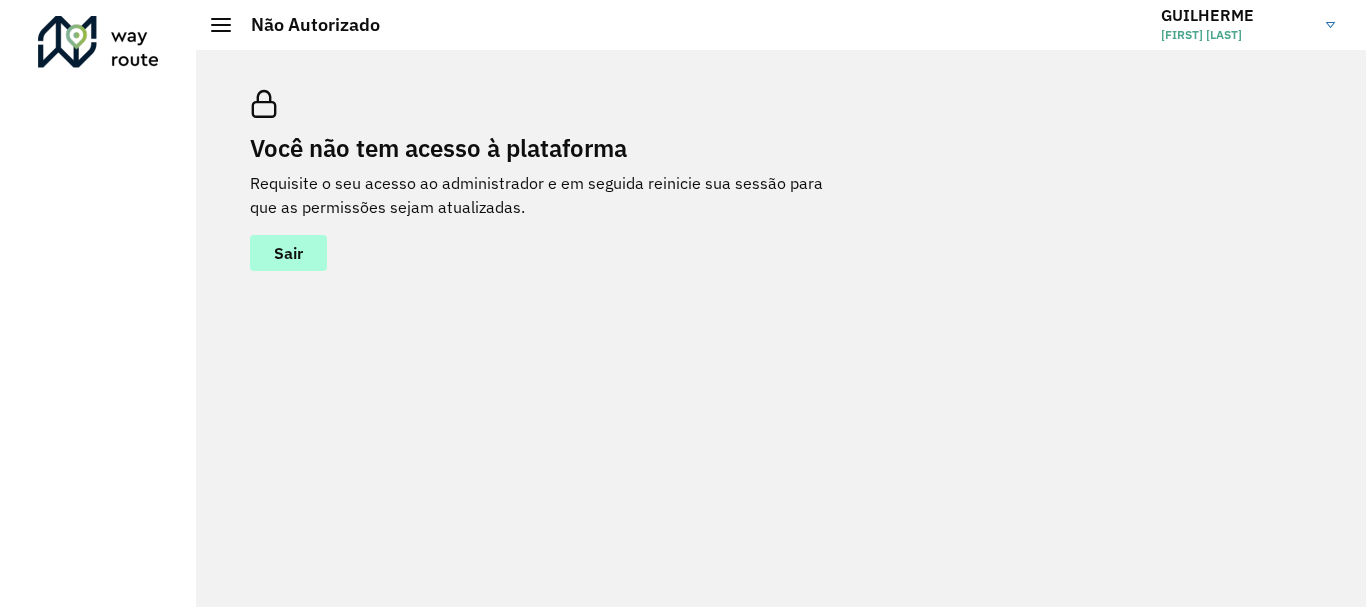 click on "Sair" at bounding box center [288, 253] 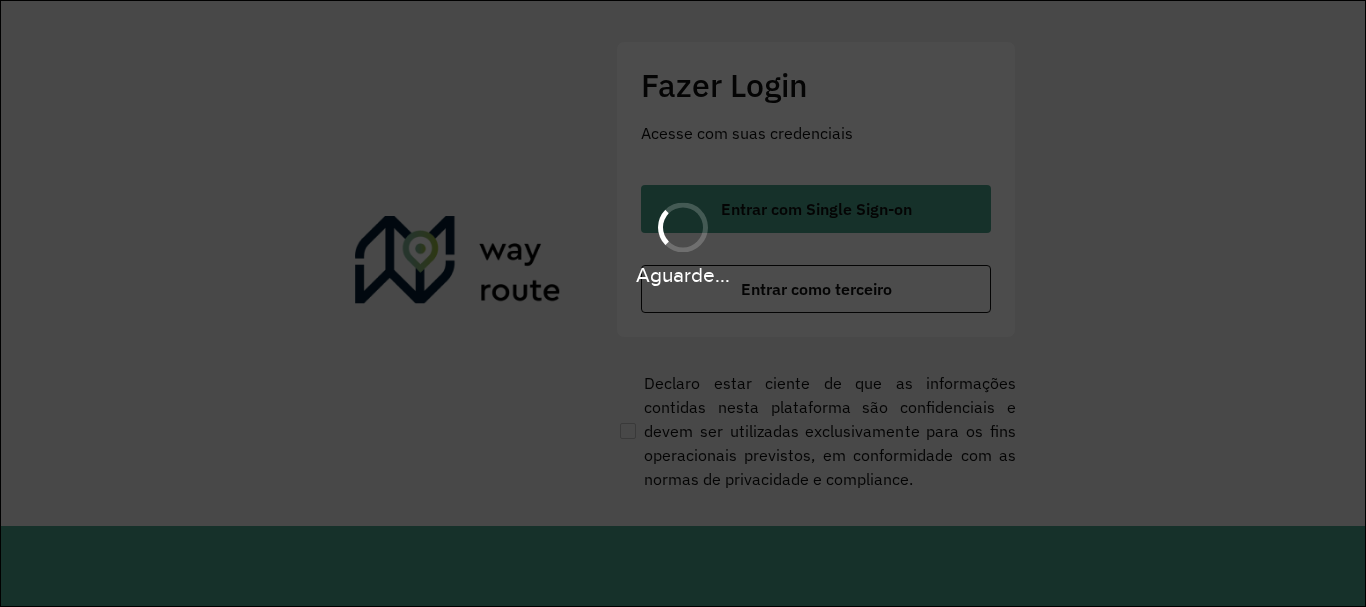 scroll, scrollTop: 0, scrollLeft: 0, axis: both 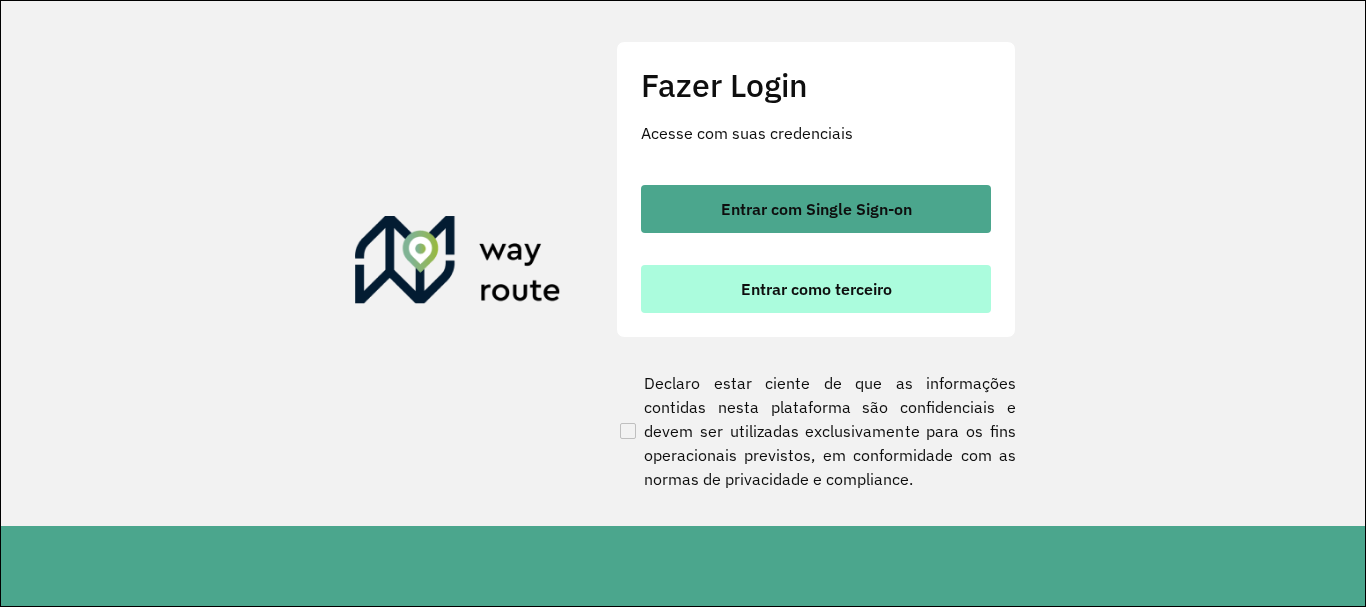click on "Entrar como terceiro" at bounding box center (816, 289) 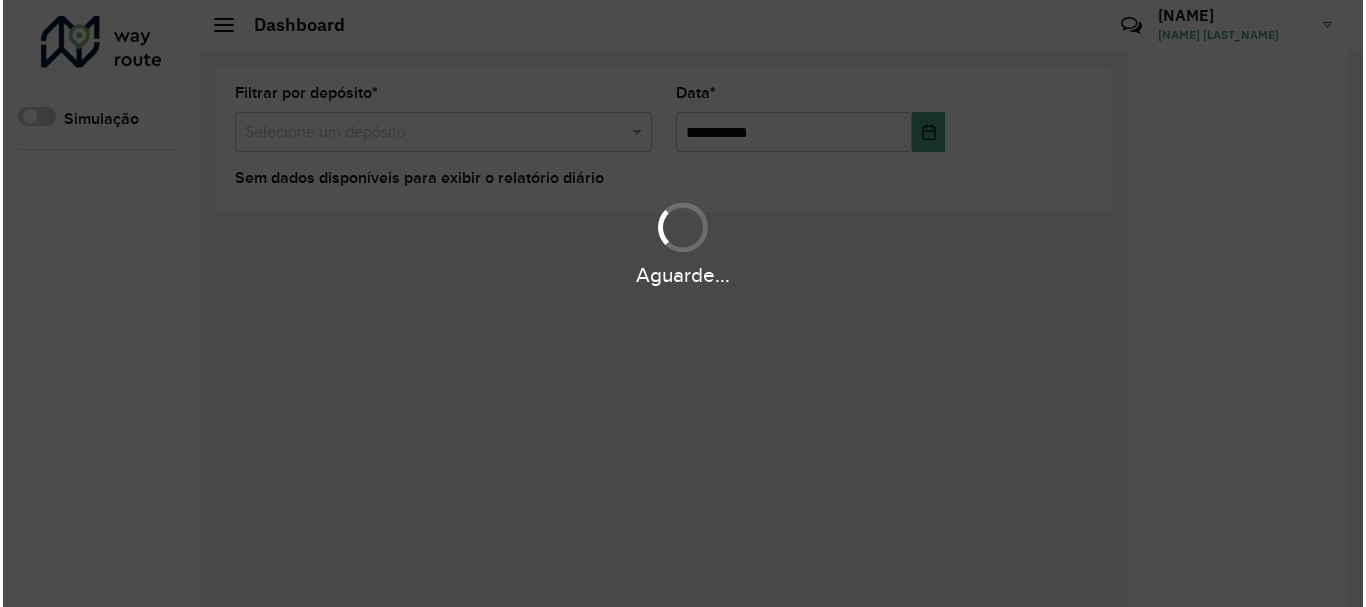 scroll, scrollTop: 0, scrollLeft: 0, axis: both 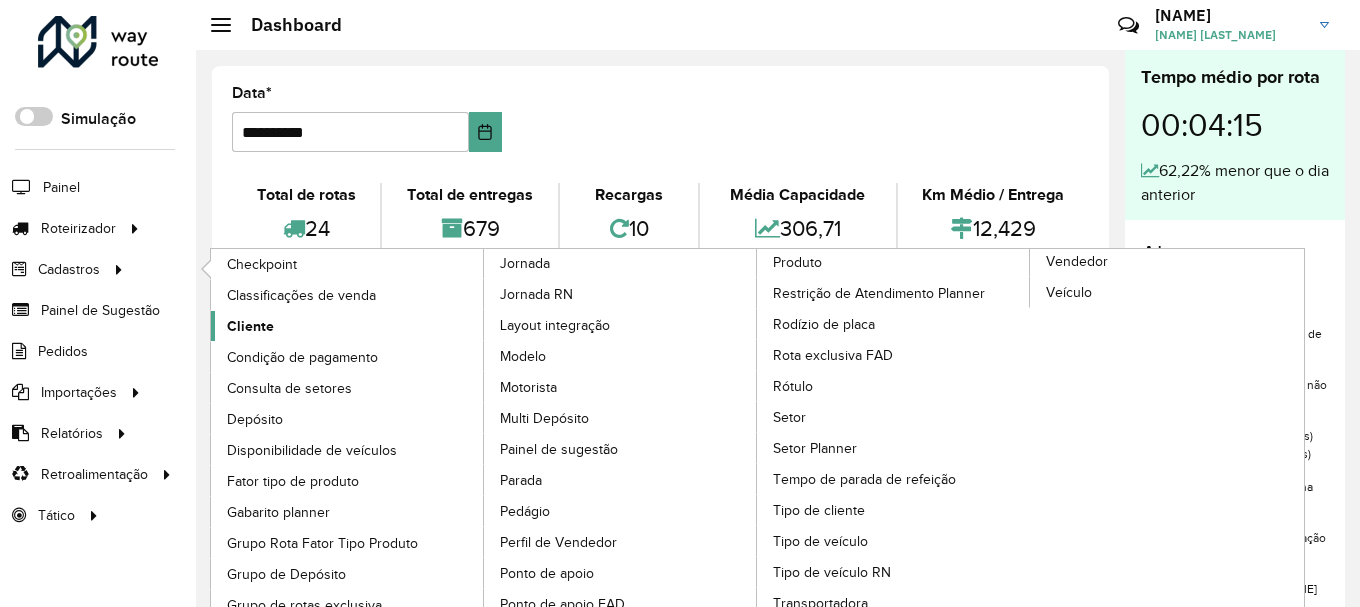 click on "Cliente" 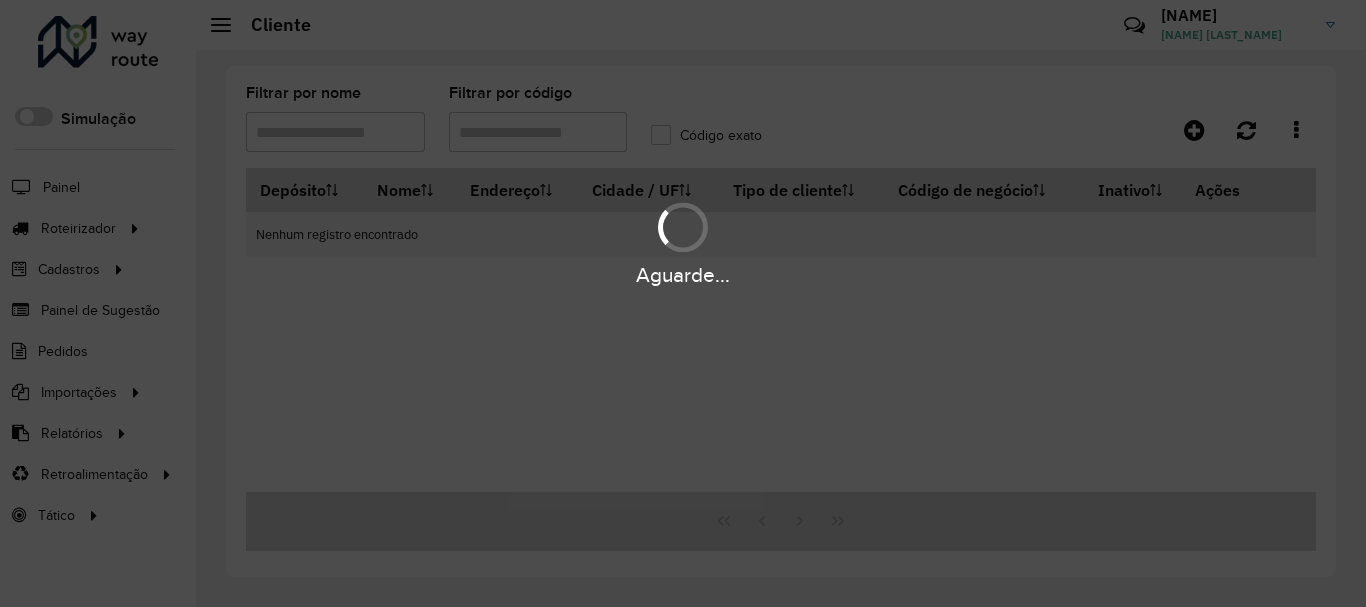 click on "Aguarde..." at bounding box center (683, 303) 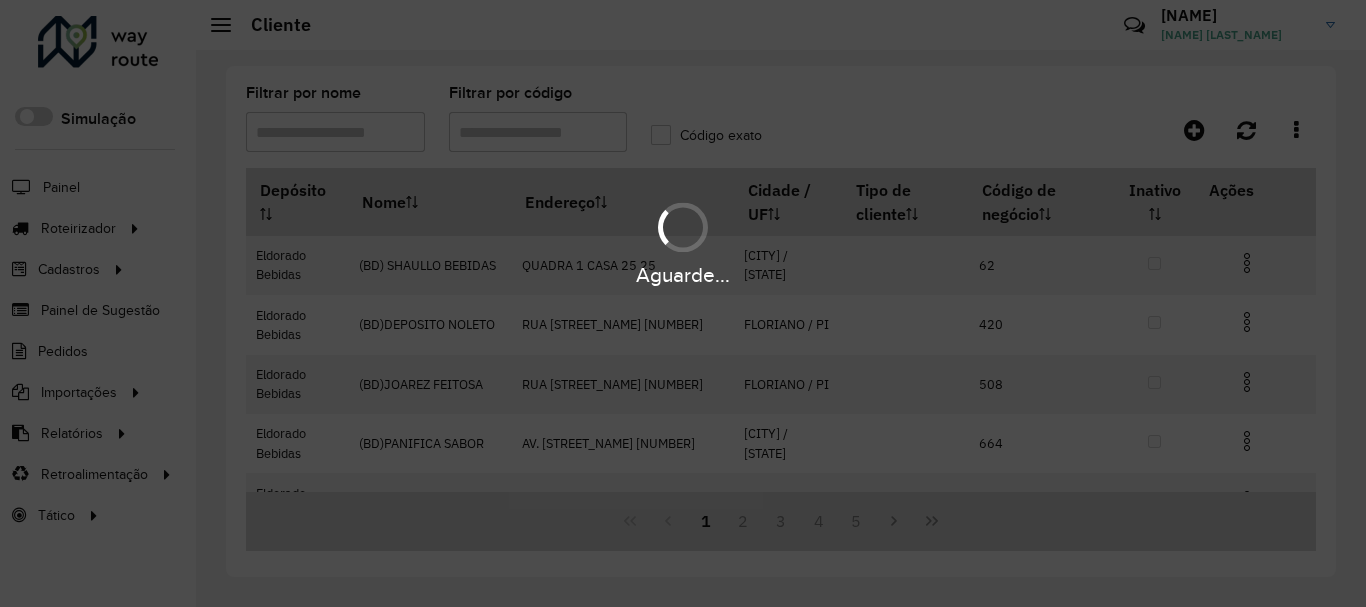 click on "Filtrar por código" at bounding box center [538, 132] 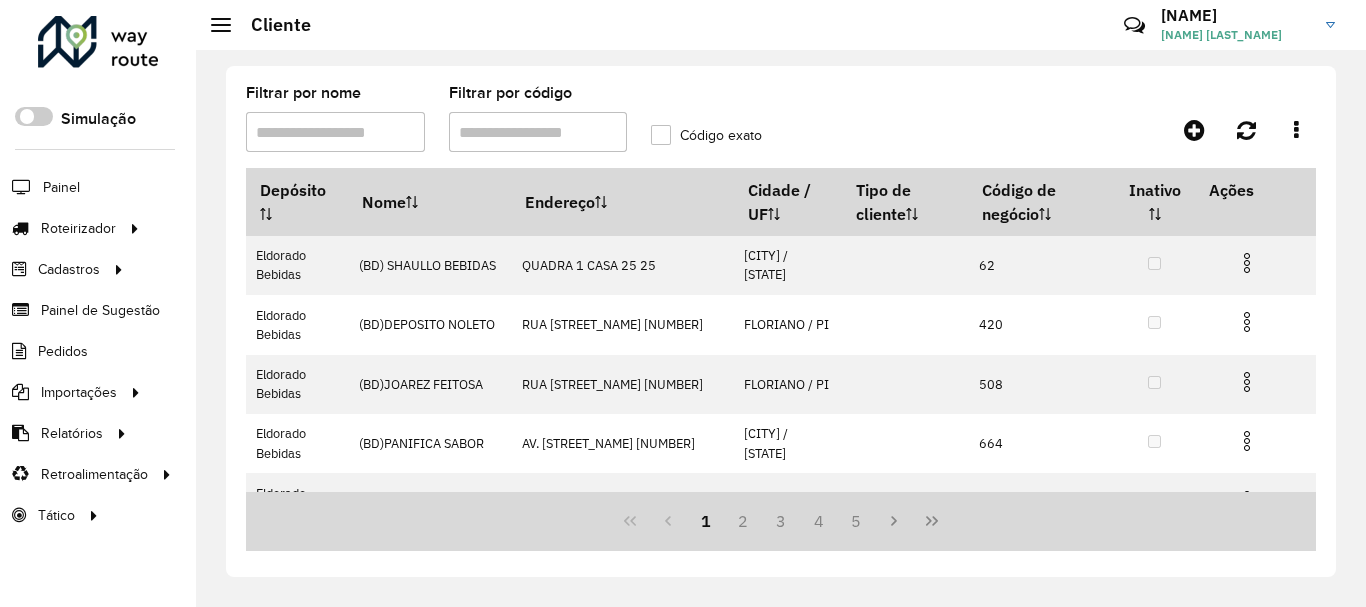 paste on "****" 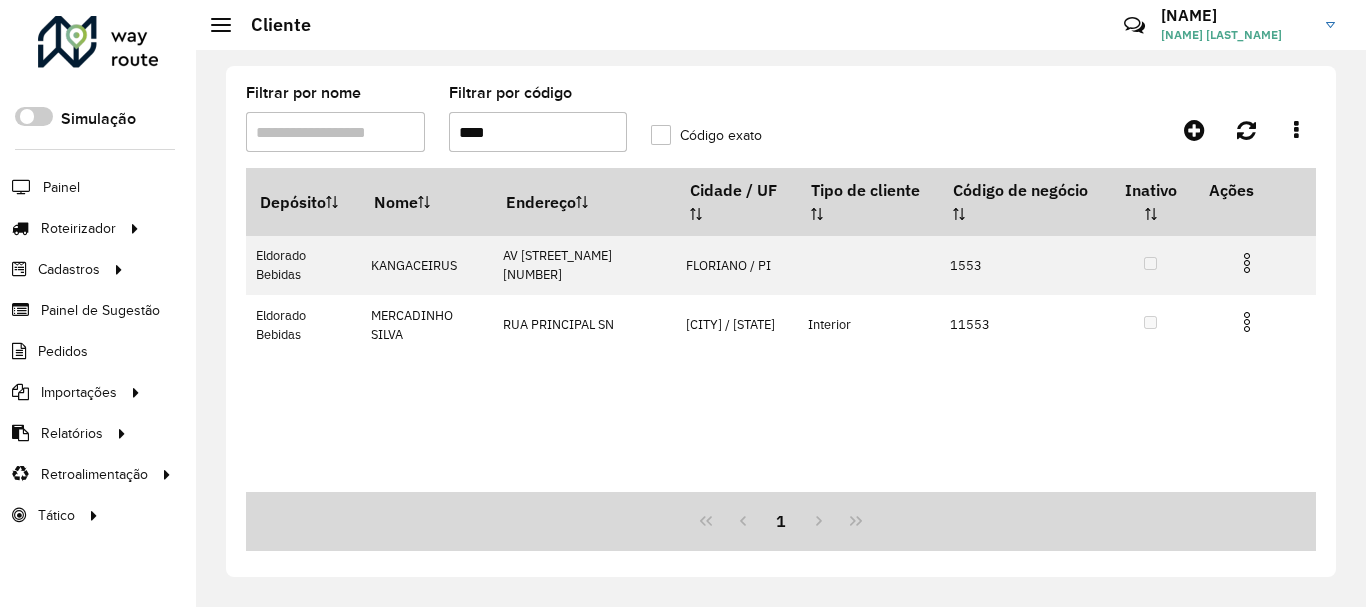 type on "****" 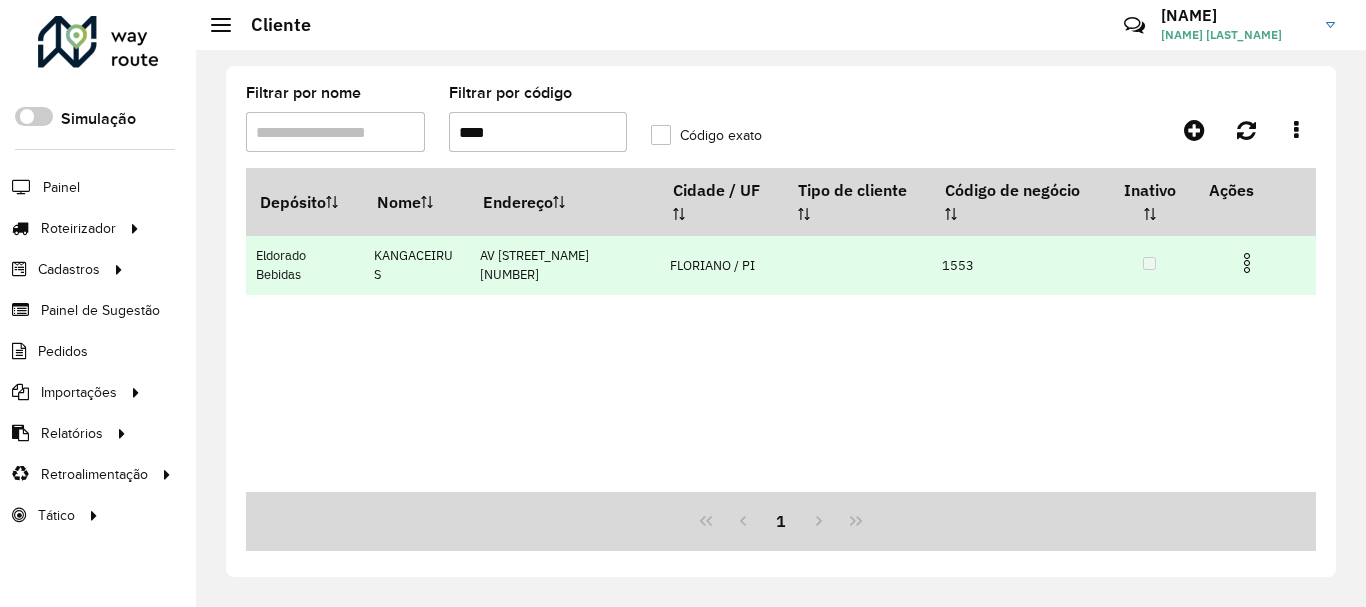 click at bounding box center [1247, 263] 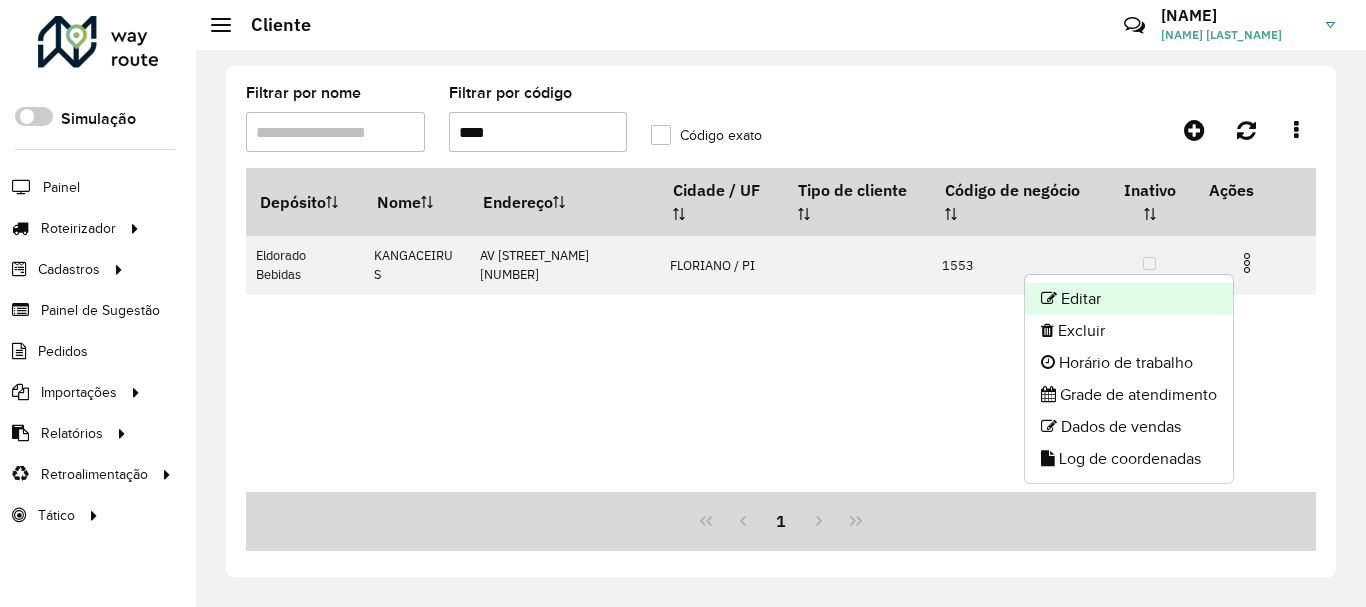 click on "Editar" 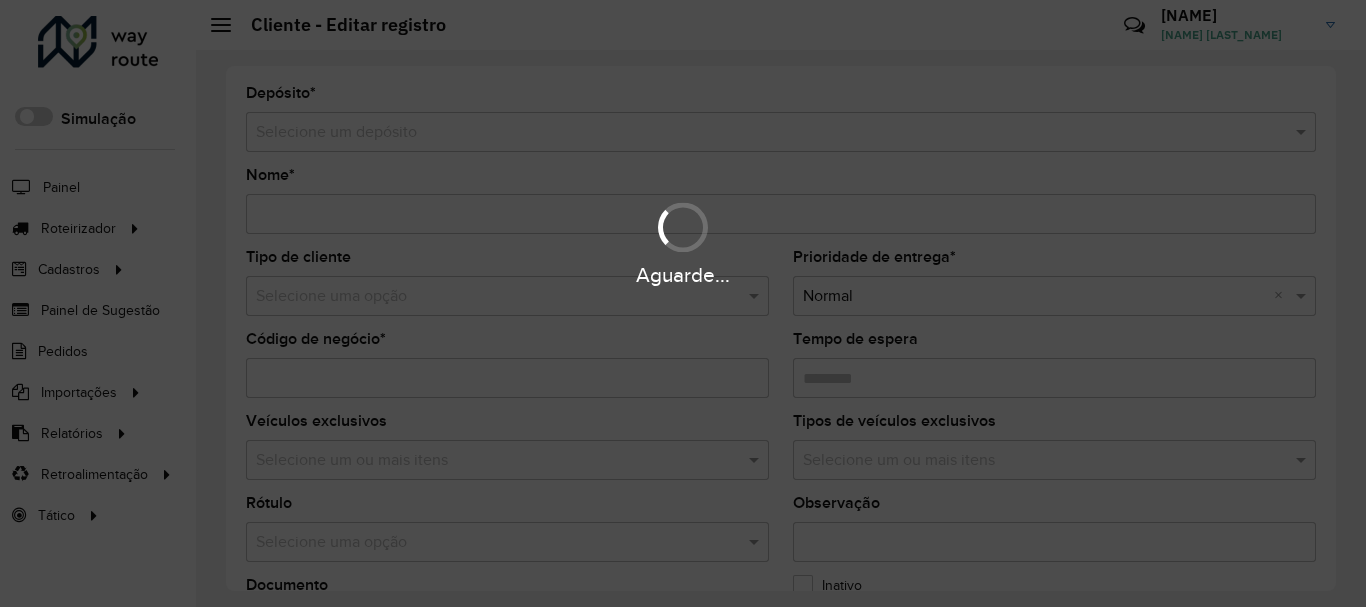 type on "**********" 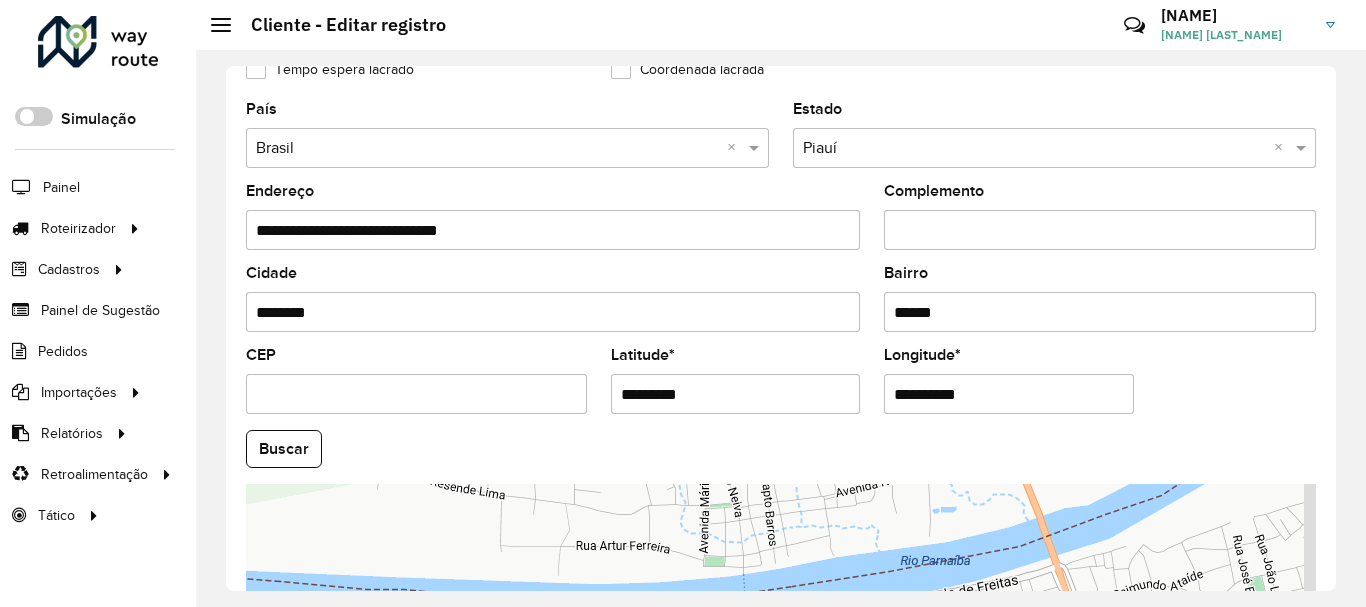 scroll, scrollTop: 600, scrollLeft: 0, axis: vertical 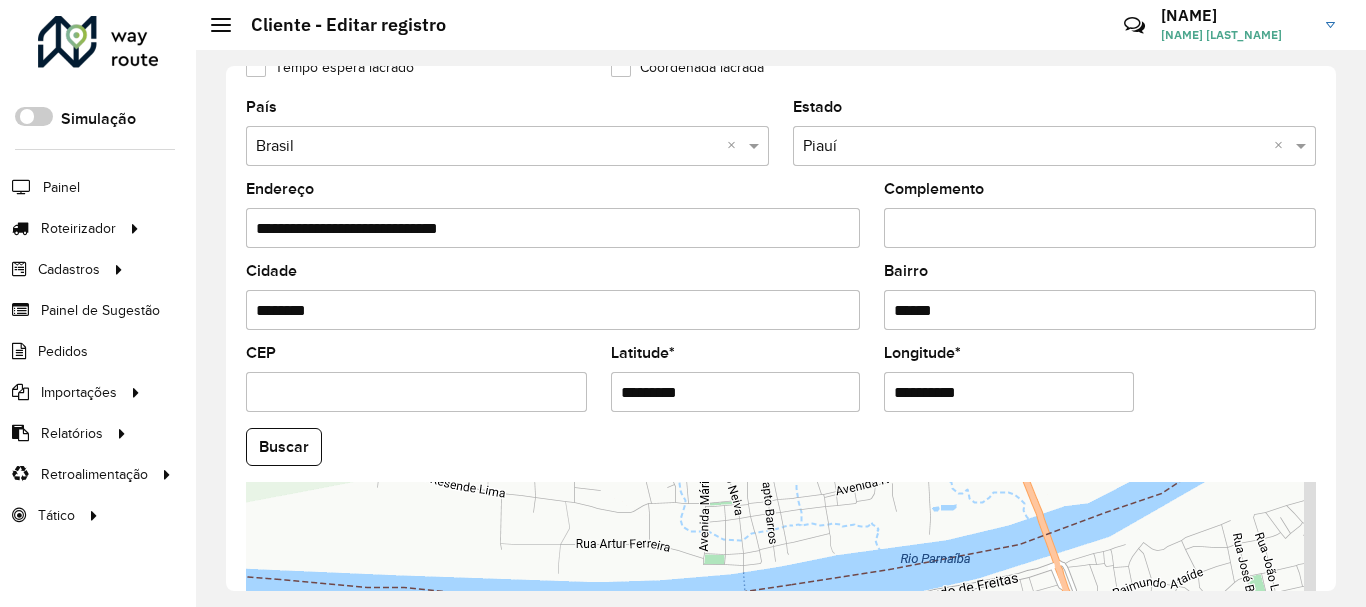 drag, startPoint x: 714, startPoint y: 397, endPoint x: 626, endPoint y: 409, distance: 88.814415 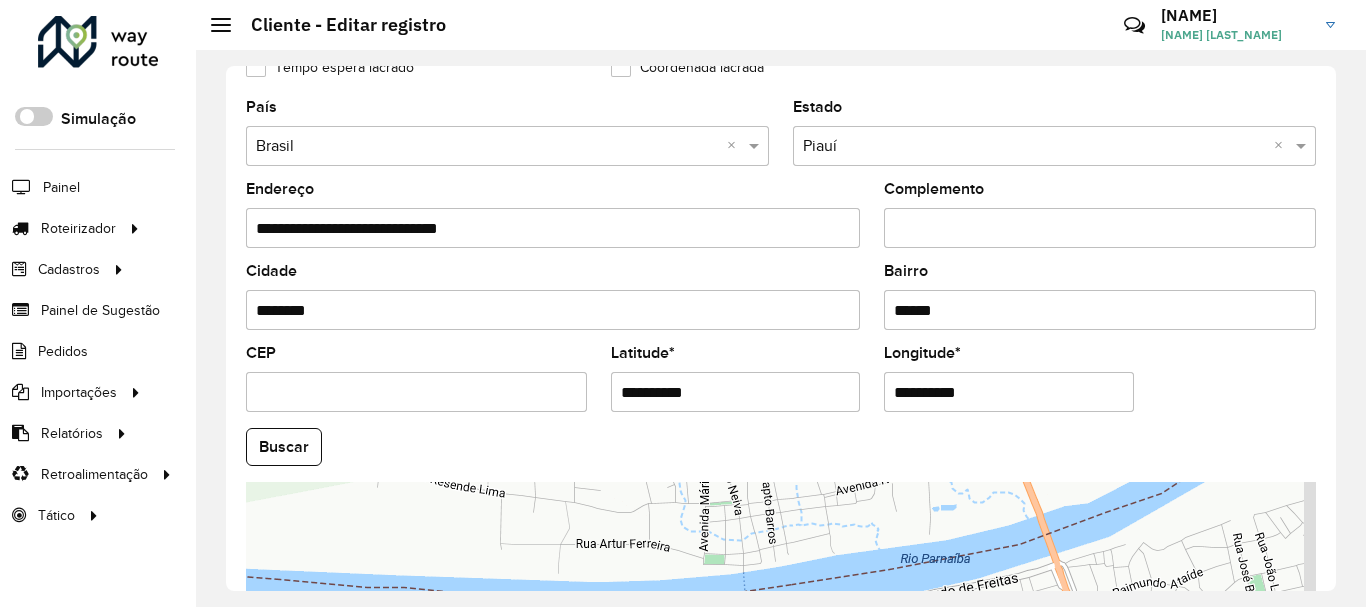 type on "**********" 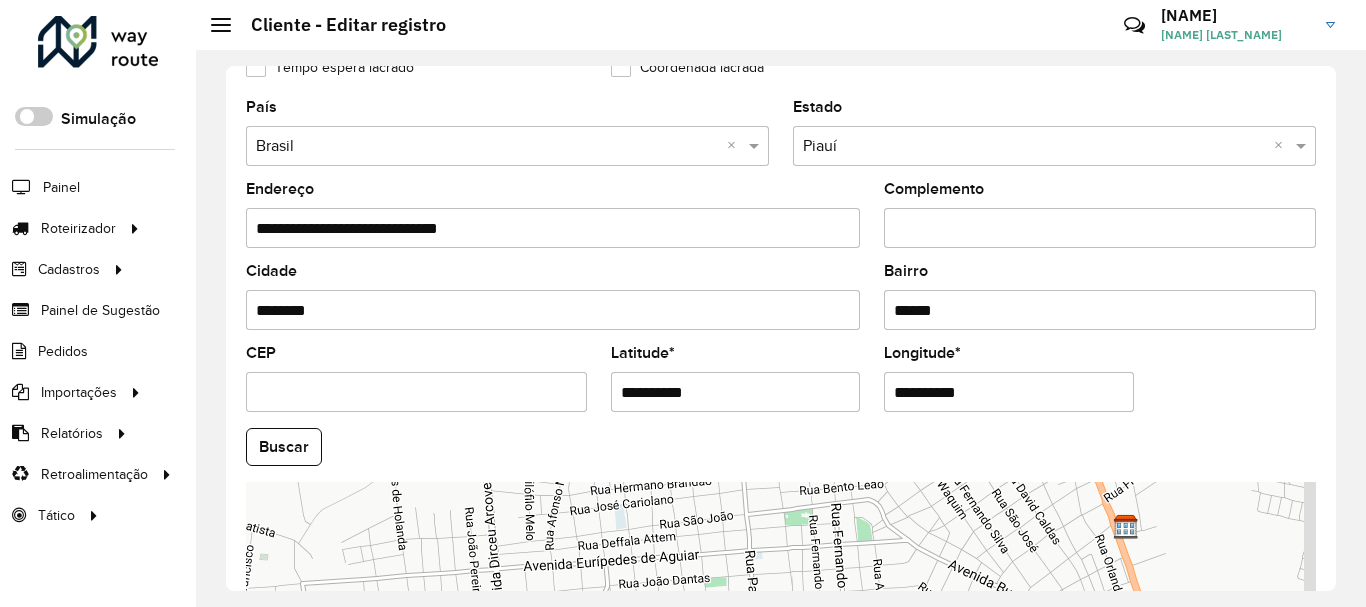 drag, startPoint x: 978, startPoint y: 393, endPoint x: 898, endPoint y: 394, distance: 80.00625 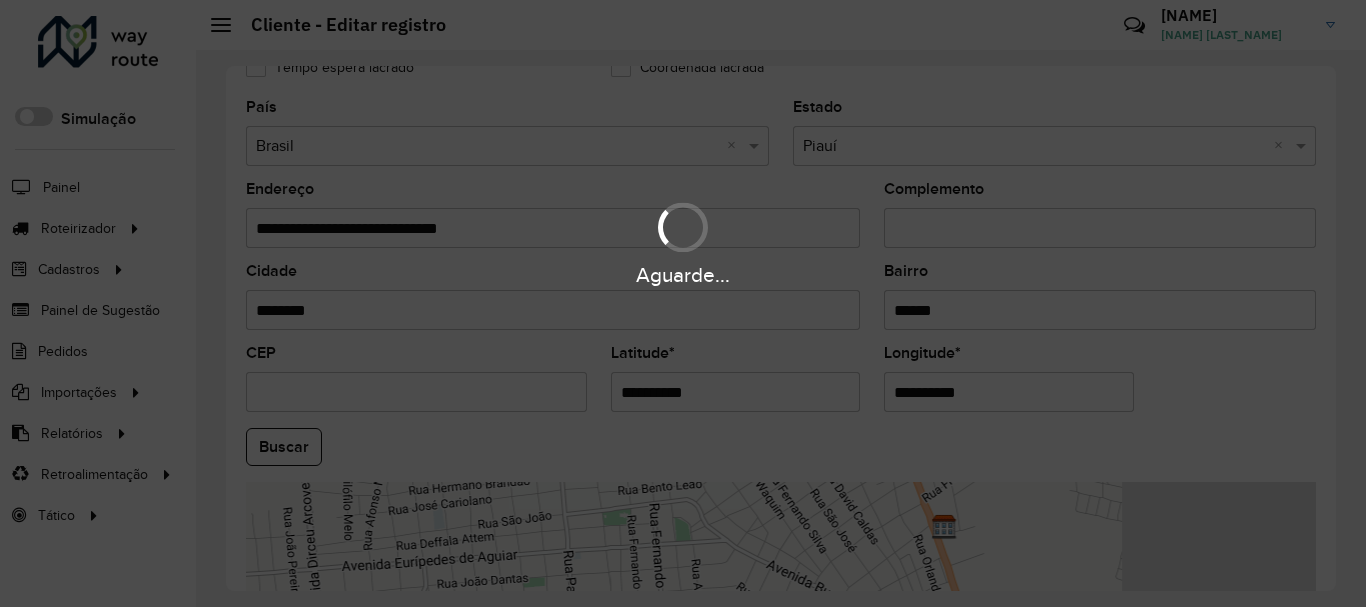click on "Aguarde...  Pop-up bloqueado!  Seu navegador bloqueou automáticamente a abertura de uma nova janela.   Acesse as configurações e adicione o endereço do sistema a lista de permissão.   Fechar  Roteirizador AmbevTech Simulação Painel Roteirizador Entregas Vendas Cadastros Checkpoint Classificações de venda Cliente Condição de pagamento Consulta de setores Depósito Disponibilidade de veículos Fator tipo de produto Gabarito planner Grupo Rota Fator Tipo Produto Grupo de Depósito Grupo de rotas exclusiva Grupo de setores Jornada Jornada RN Layout integração Modelo Motorista Multi Depósito Painel de sugestão Parada Pedágio Perfil de Vendedor Ponto de apoio Ponto de apoio FAD Prioridade pedido Produto Restrição de Atendimento Planner Rodízio de placa Rota exclusiva FAD Rótulo Setor Setor Planner Tempo de parada de refeição Tipo de cliente Tipo de veículo Tipo de veículo RN Transportadora Usuário Vendedor Veículo Painel de Sugestão Pedidos Importações Classificação e volume de venda" at bounding box center [683, 303] 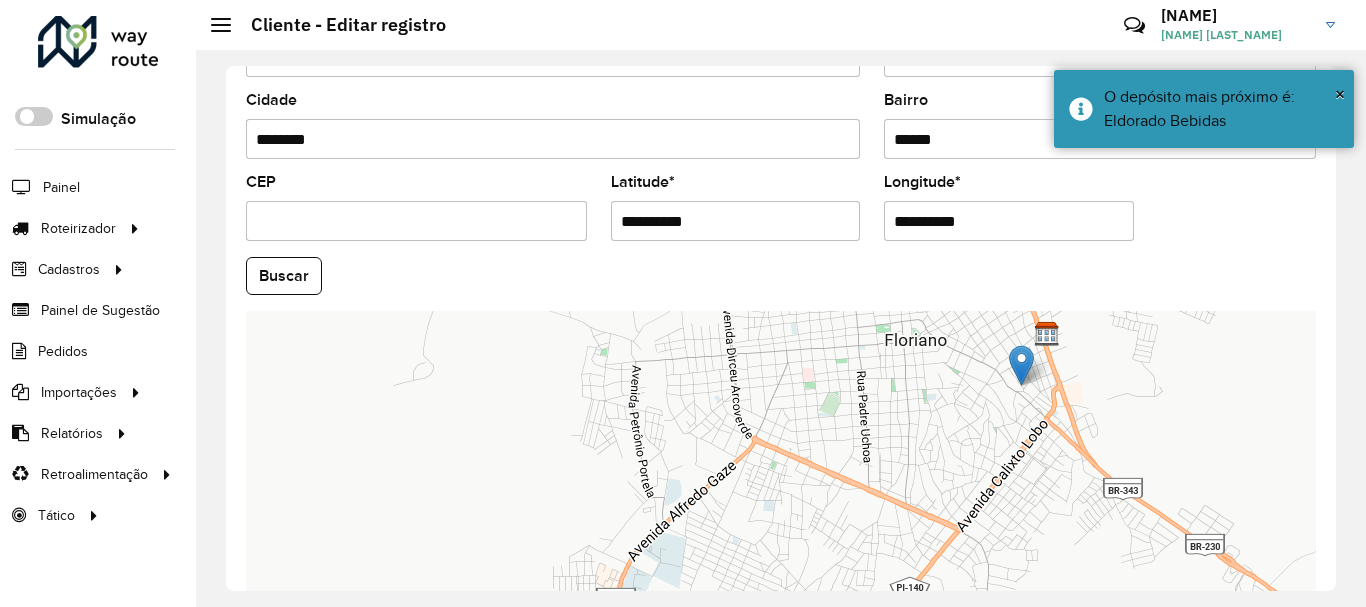 scroll, scrollTop: 881, scrollLeft: 0, axis: vertical 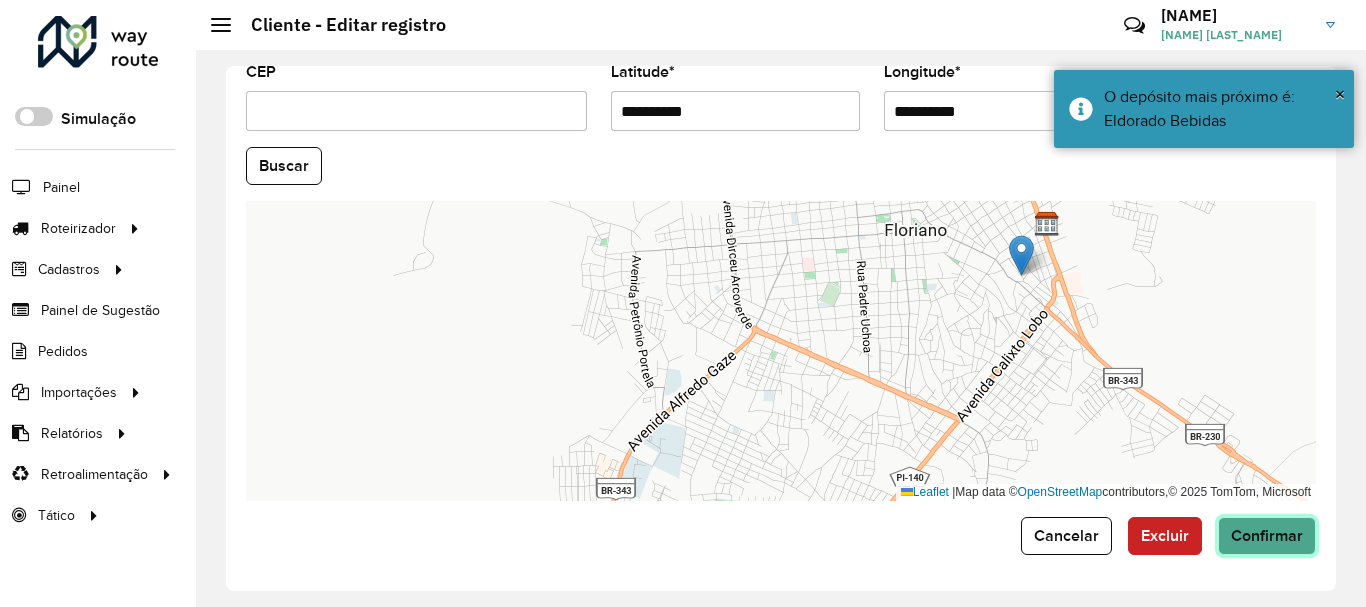 click on "Confirmar" 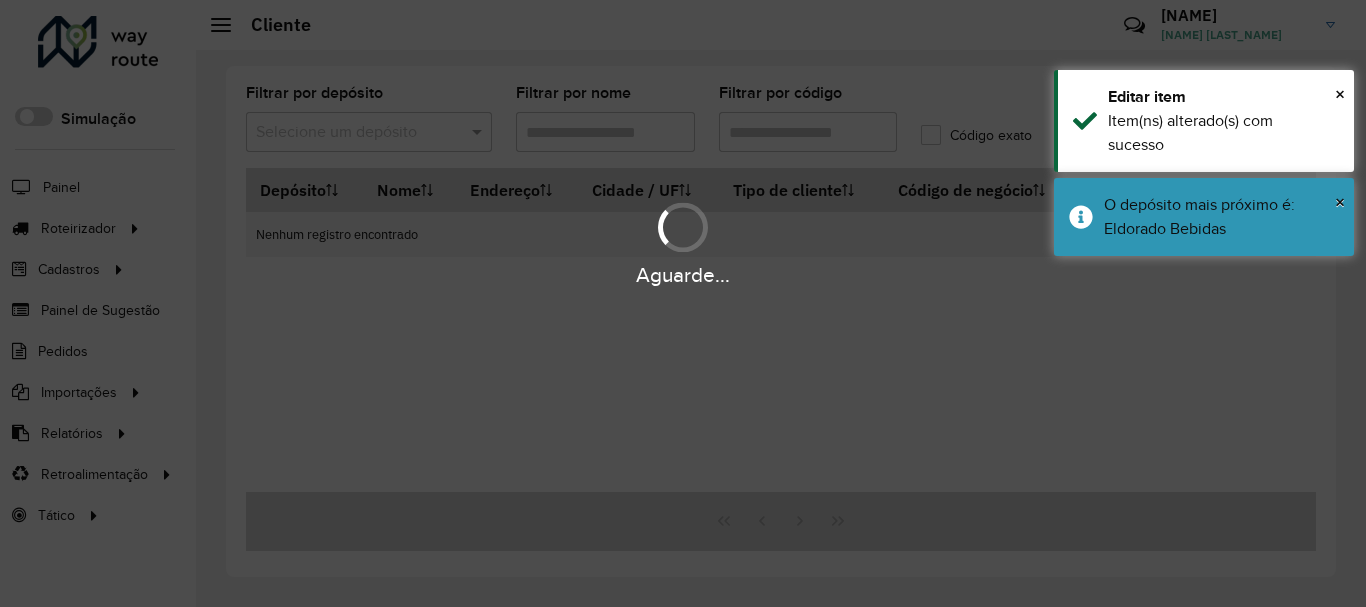 type on "****" 